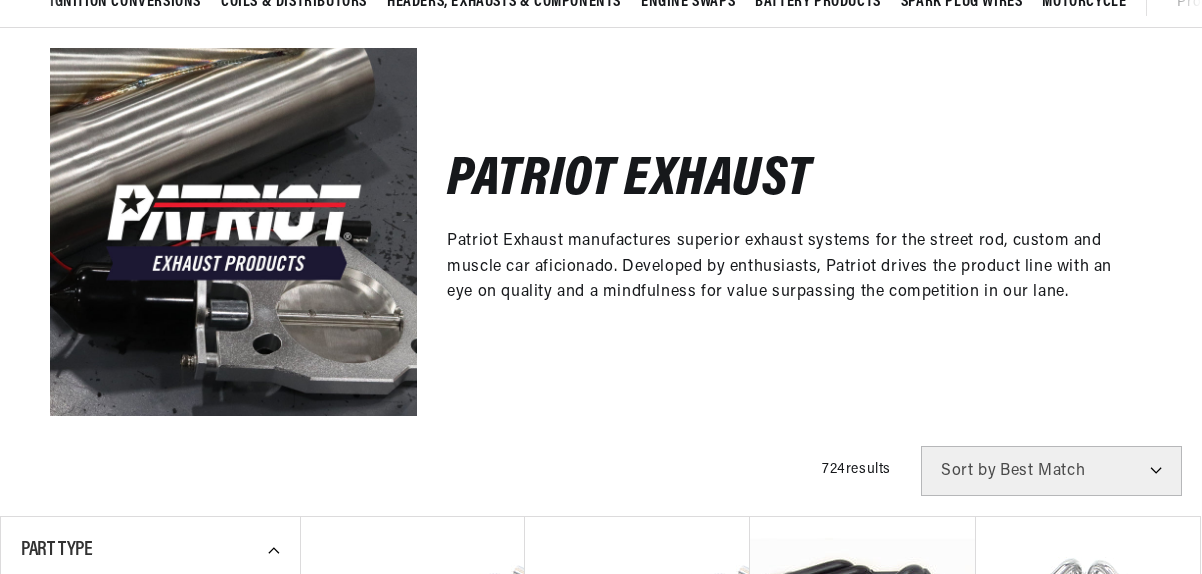 scroll, scrollTop: 0, scrollLeft: 0, axis: both 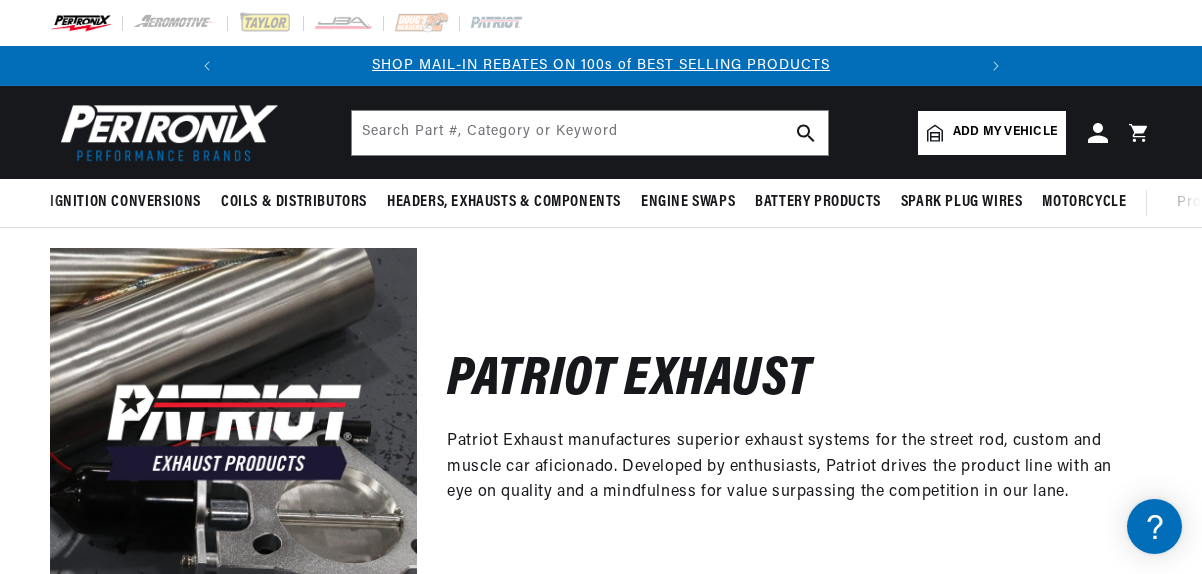 click on "Patriot Exhaust
Patriot Exhaust manufactures superior exhaust systems for the street rod, custom and muscle car aficionado. Developed by enthusiasts, Patriot drives the product line with an eye on quality and a mindfulness for value surpassing the competition in our lane." at bounding box center [784, 431] 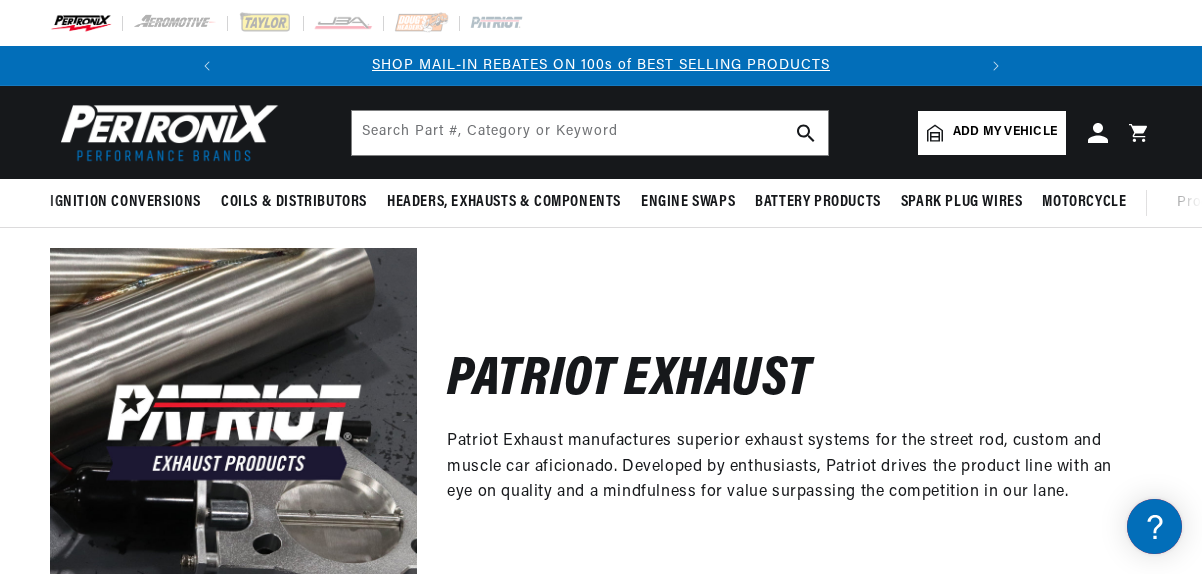 scroll, scrollTop: 0, scrollLeft: 0, axis: both 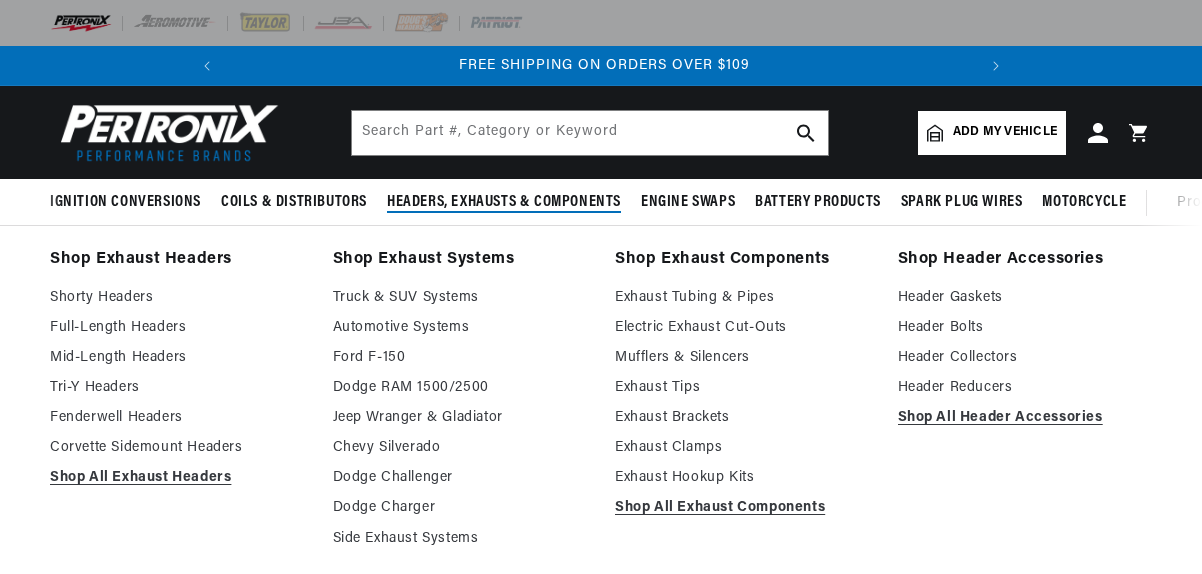 click on "Headers, Exhausts & Components" at bounding box center [504, 202] 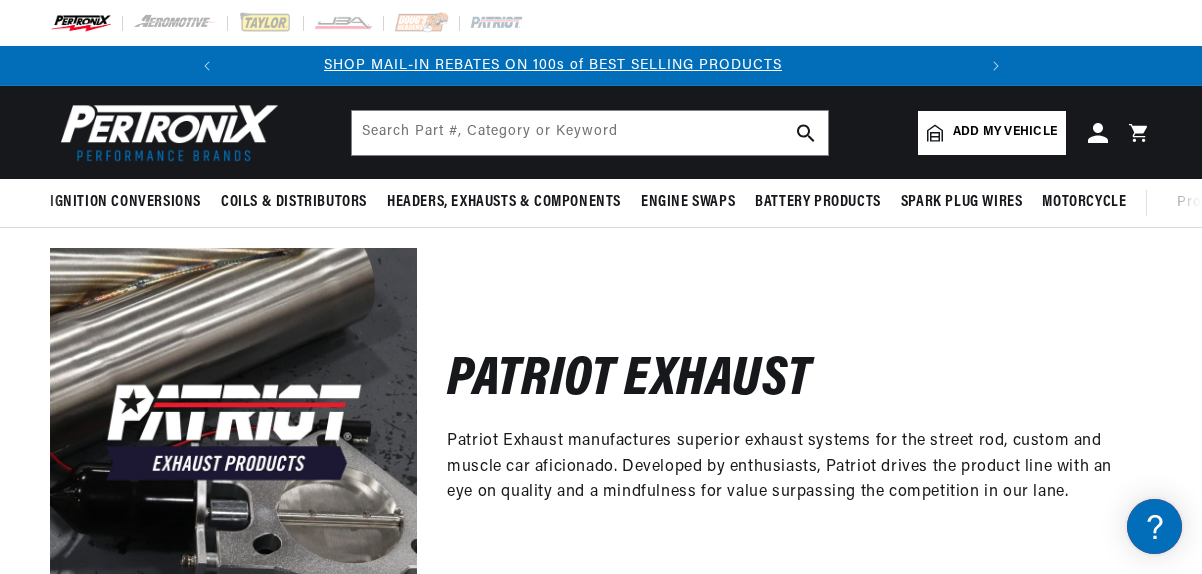 scroll, scrollTop: 0, scrollLeft: 0, axis: both 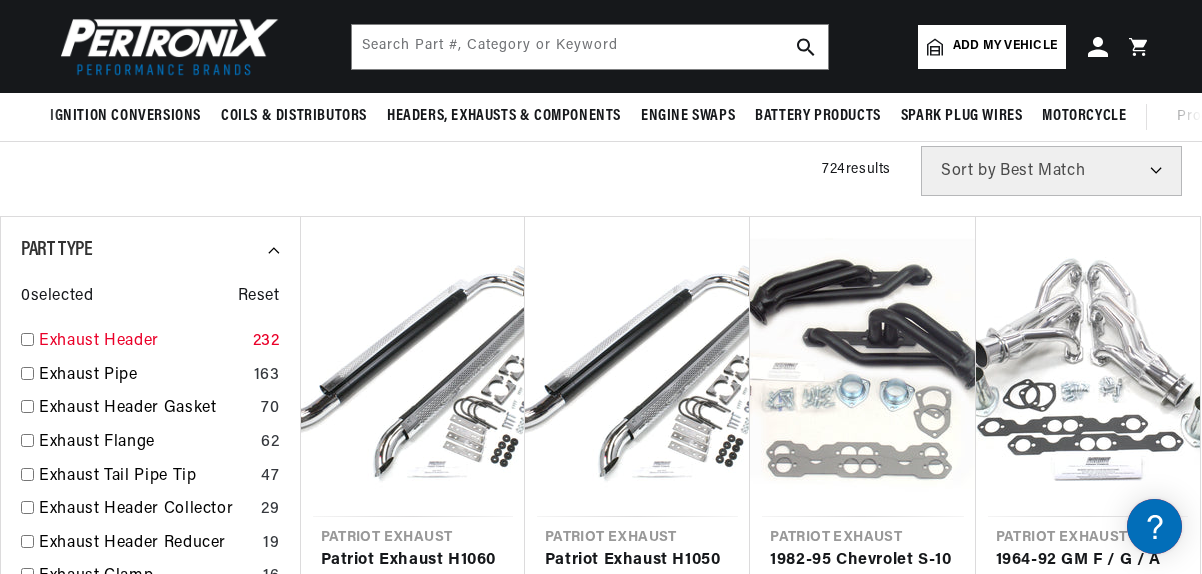 click at bounding box center (27, 339) 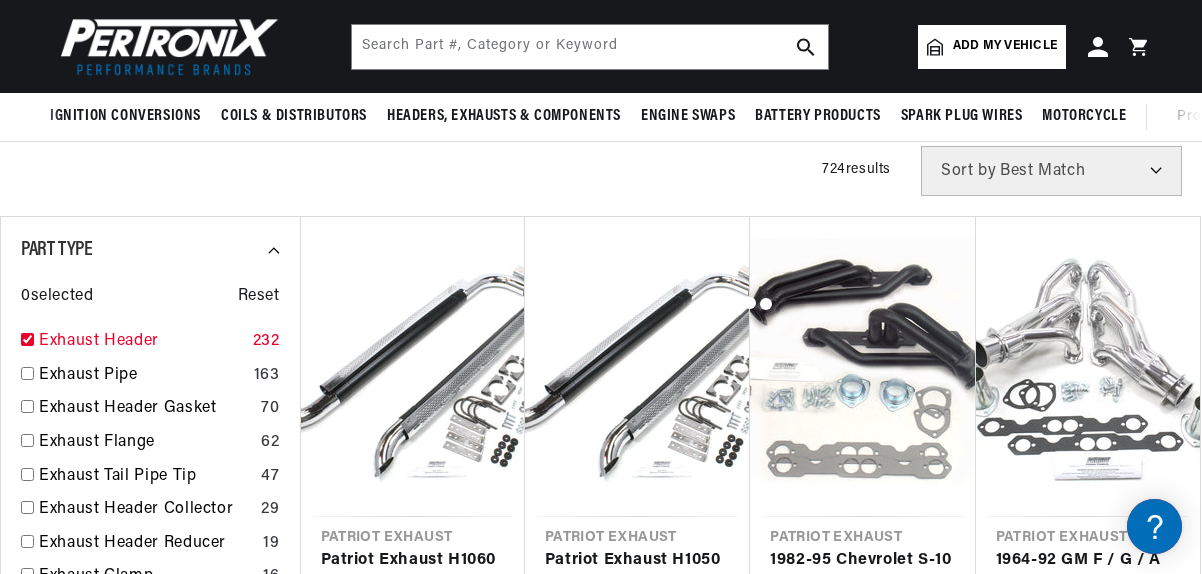 checkbox on "true" 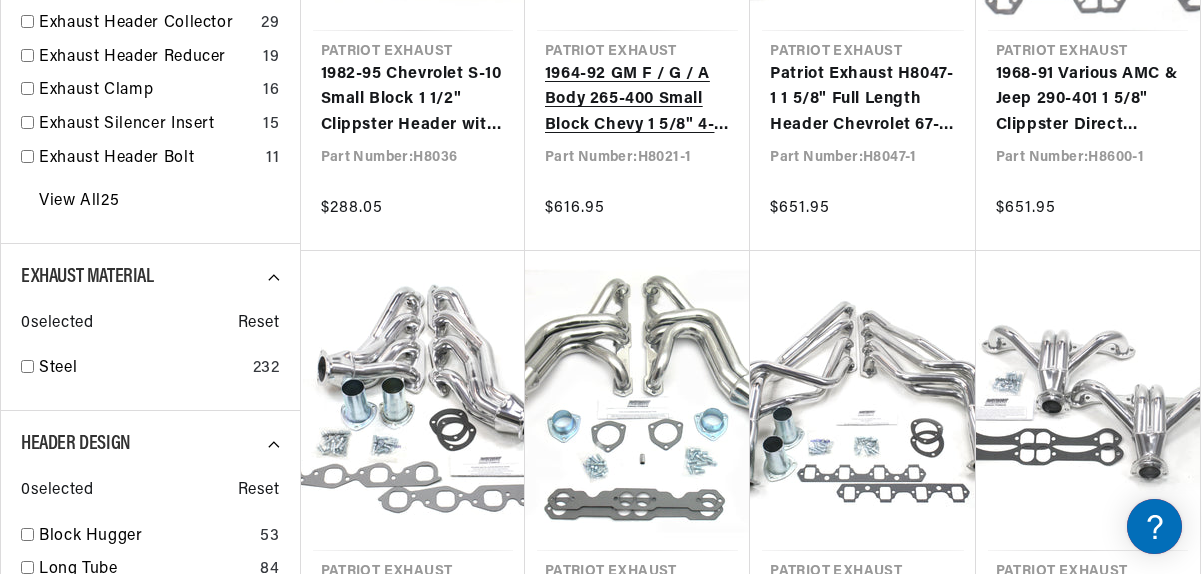 scroll, scrollTop: 1000, scrollLeft: 0, axis: vertical 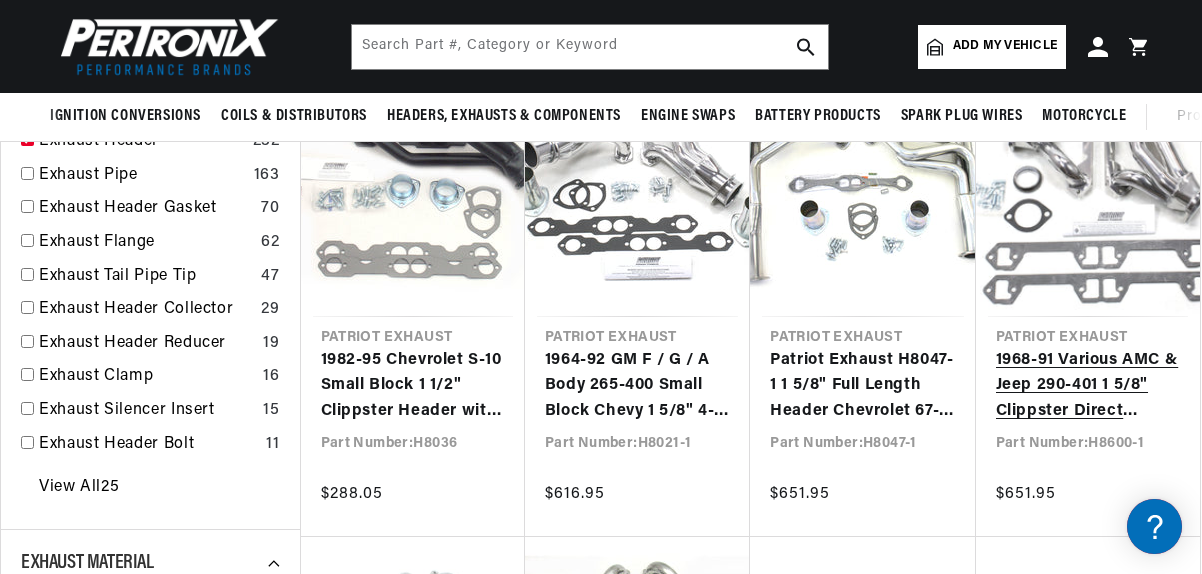 click on "1968-91 Various AMC & Jeep 290-401 1 5/8" Clippster Direct Replacement Header with Dog Leg Ports & Metallic Ceramic Coated" at bounding box center (1088, 386) 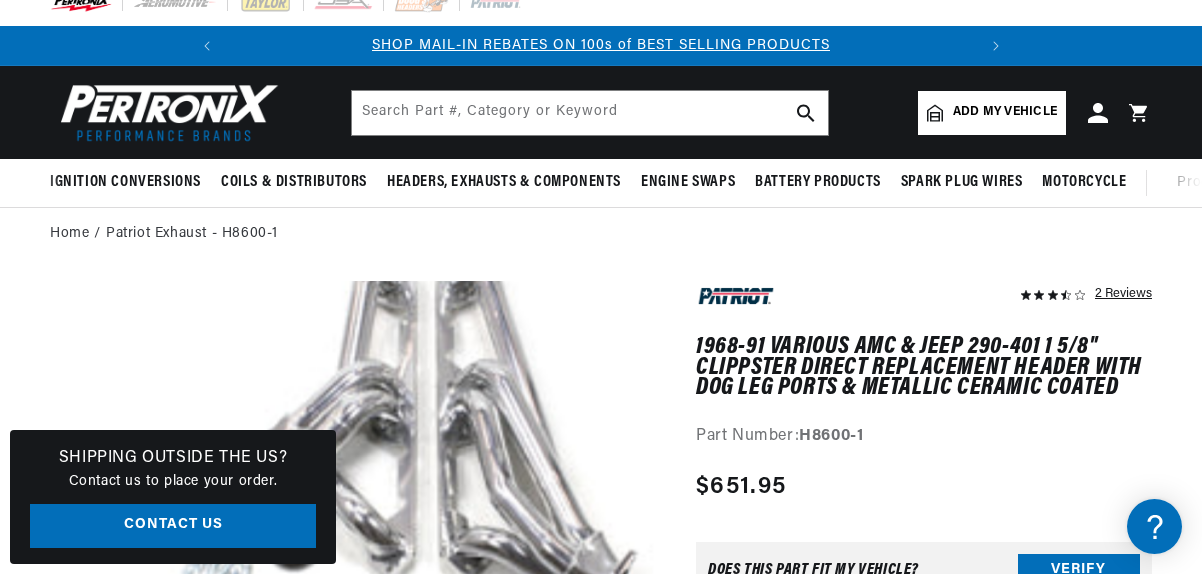scroll, scrollTop: 0, scrollLeft: 0, axis: both 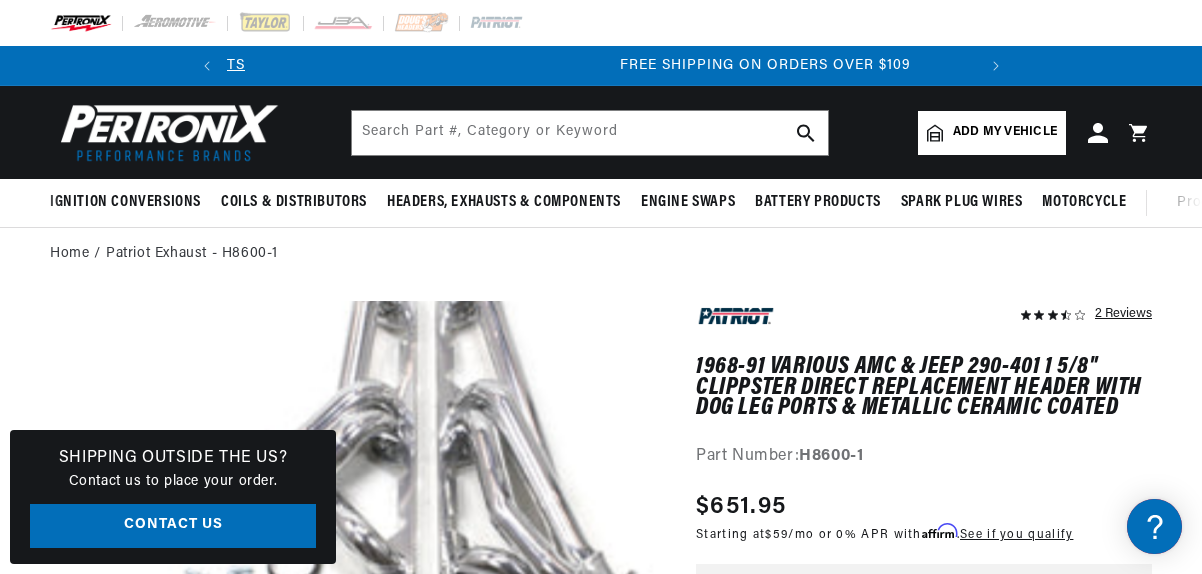 click on "2 Reviews" at bounding box center (601, 1353) 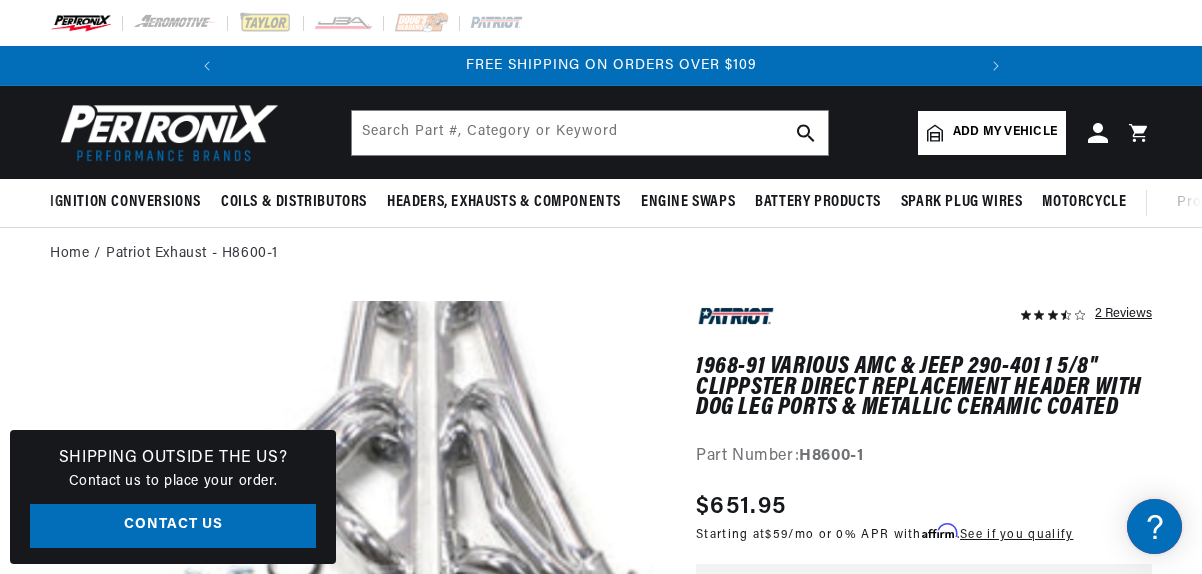 scroll, scrollTop: 0, scrollLeft: 746, axis: horizontal 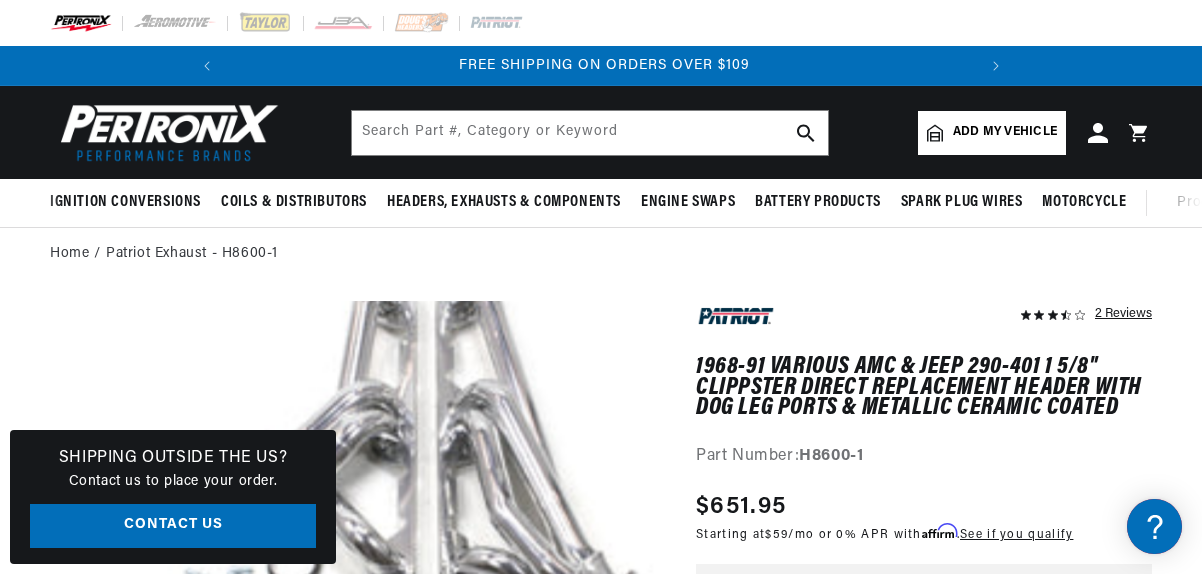 click on "Add my vehicle" at bounding box center (1005, 132) 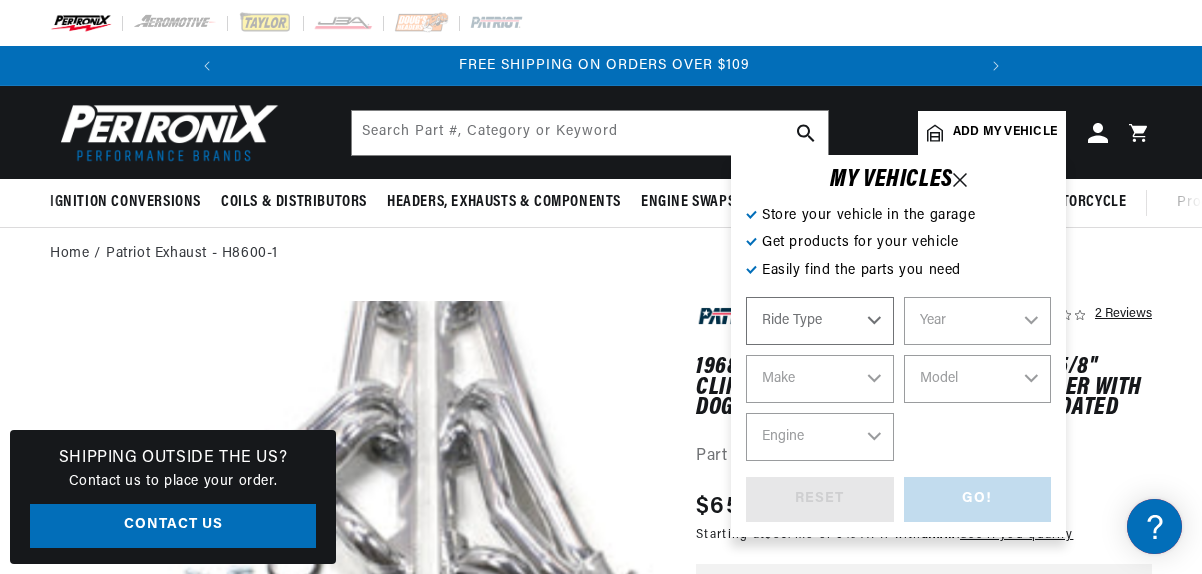 select on "Automotive" 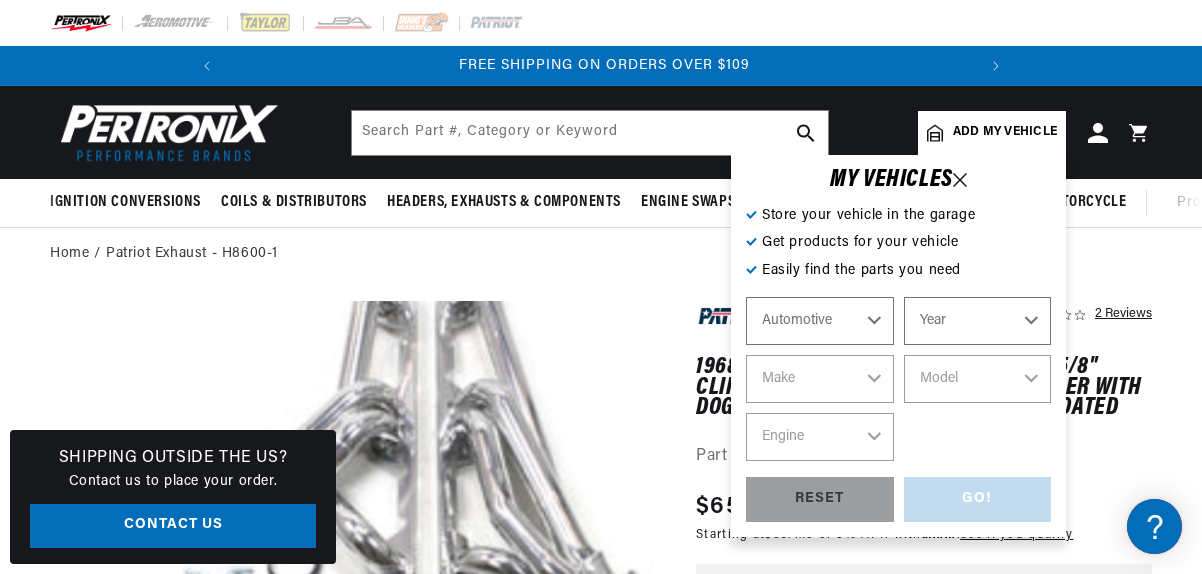 click on "Year
2022
2021
2020
2019
2018
2017
2016
2015
2014
2013
2012
2011
2010
2009
2008
2007
2006
2005
2004
2003
2002
2001
2000
1999
1998
1997
1996
1995
1994
1993
1992
1991
1990
1989
1988
1987
1986 1985" at bounding box center (978, 321) 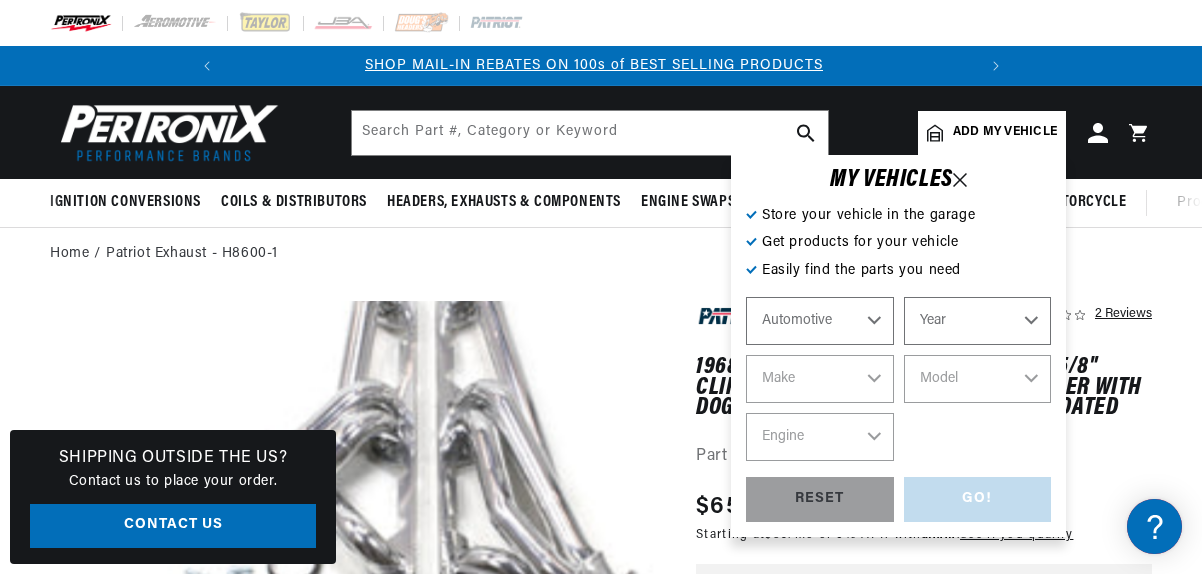 scroll, scrollTop: 0, scrollLeft: 0, axis: both 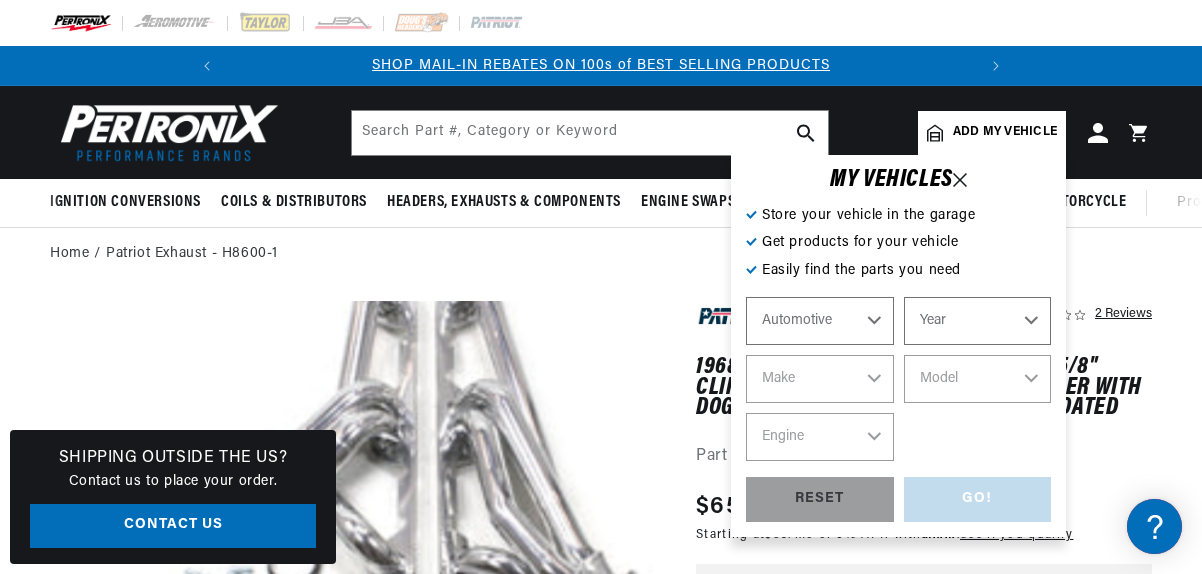 select on "1969" 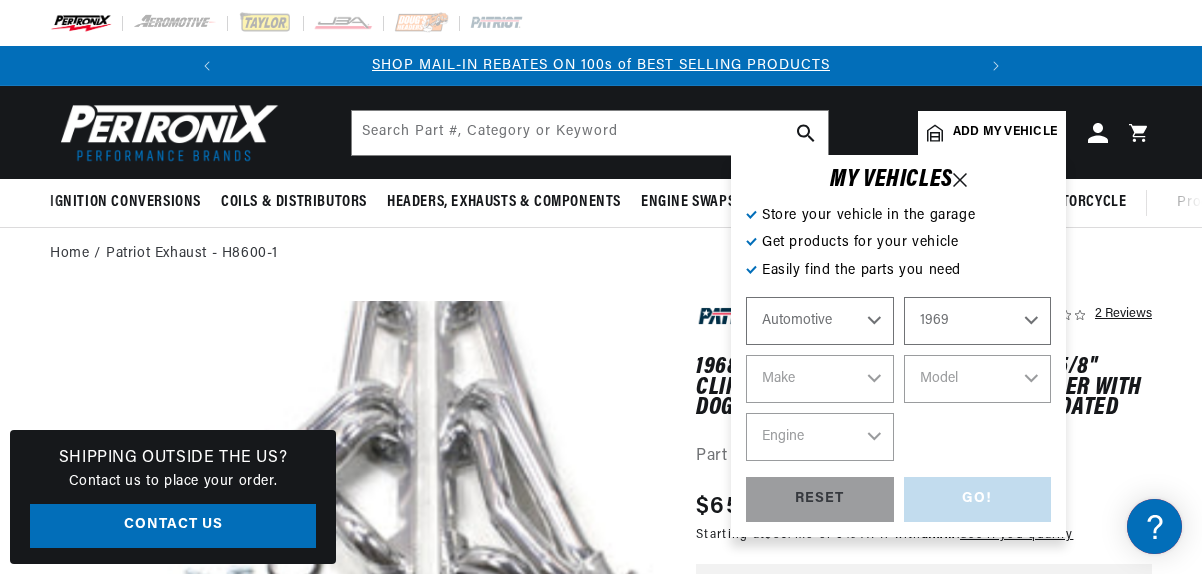 click on "Year
2022
2021
2020
2019
2018
2017
2016
2015
2014
2013
2012
2011
2010
2009
2008
2007
2006
2005
2004
2003
2002
2001
2000
1999
1998
1997
1996
1995
1994
1993
1992
1991
1990
1989
1988
1987
1986 1985" at bounding box center [978, 321] 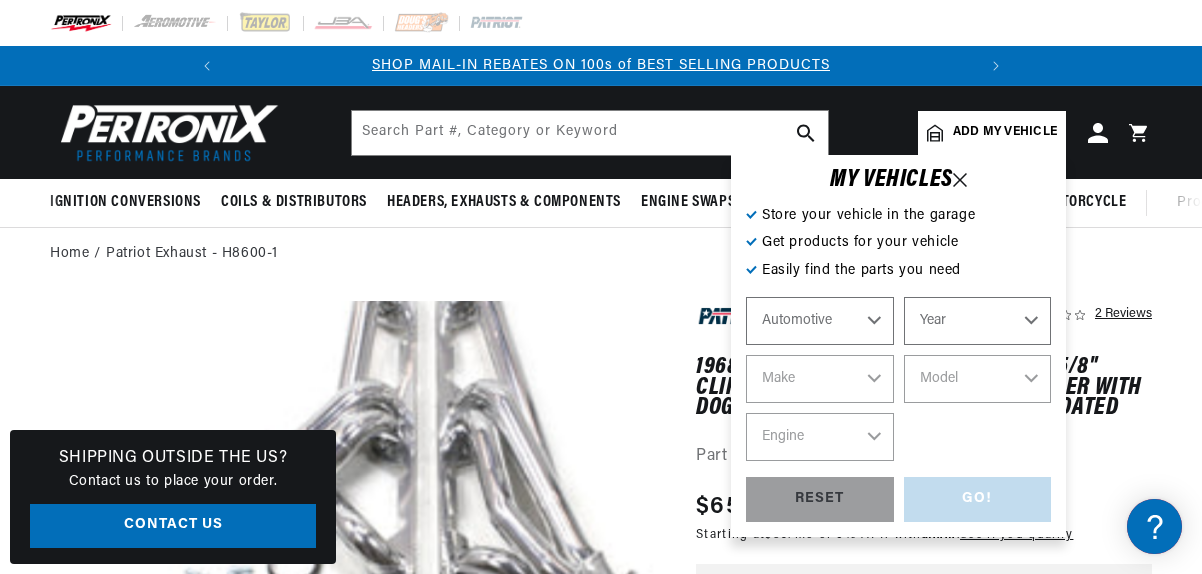 select on "1969" 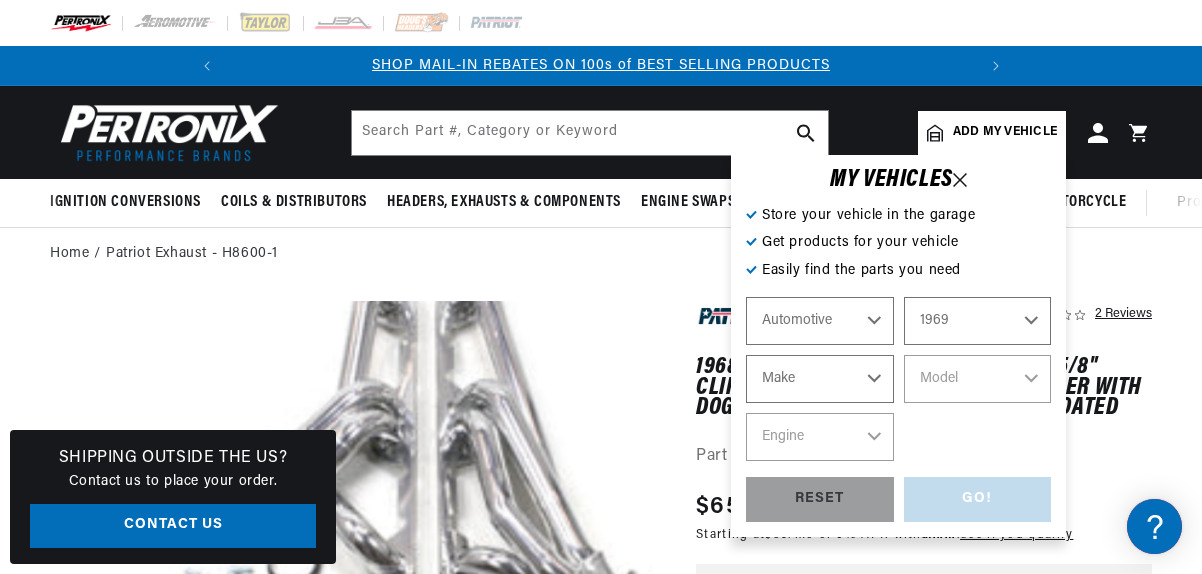 click on "Make
Alfa Romeo
American Motors
Aston Martin
Austin
Austin Healey
Avanti
BMW
Buick
Cadillac
Checker
Chevrolet
Chrysler
Citroen
Dodge
Ferrari
Fiat
Ford
Ford (Europe)
GMC
Honda
IHC Truck
International
Jaguar
Jeep
Lamborghini
Lancia
Lincoln
Lotus
Maserati
Mercedes-Benz
Mercury
MG
Morris" at bounding box center [820, 379] 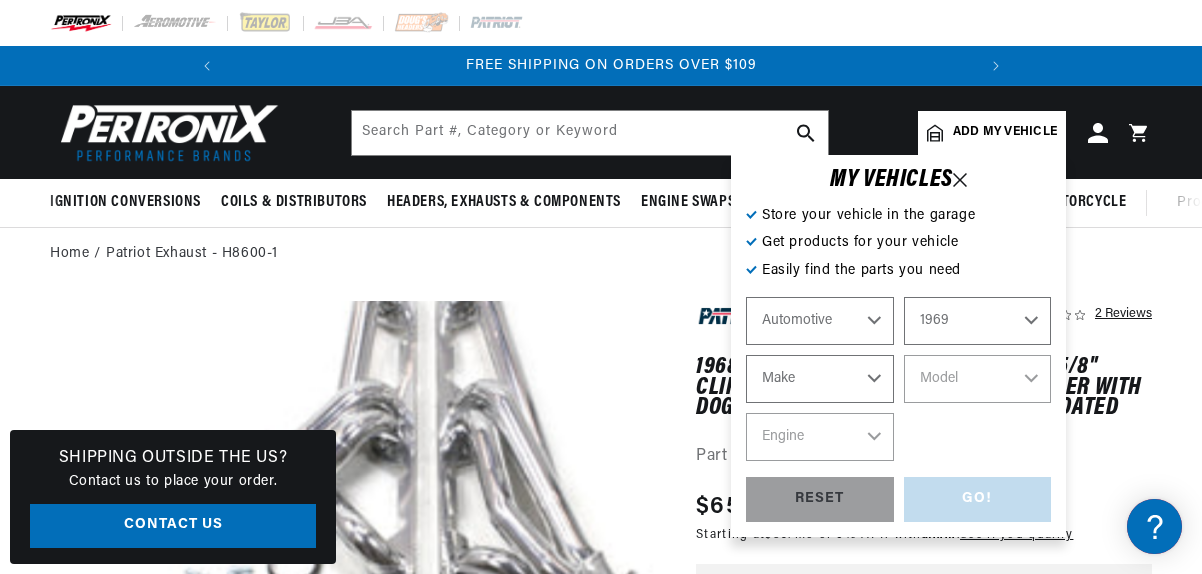 scroll, scrollTop: 0, scrollLeft: 746, axis: horizontal 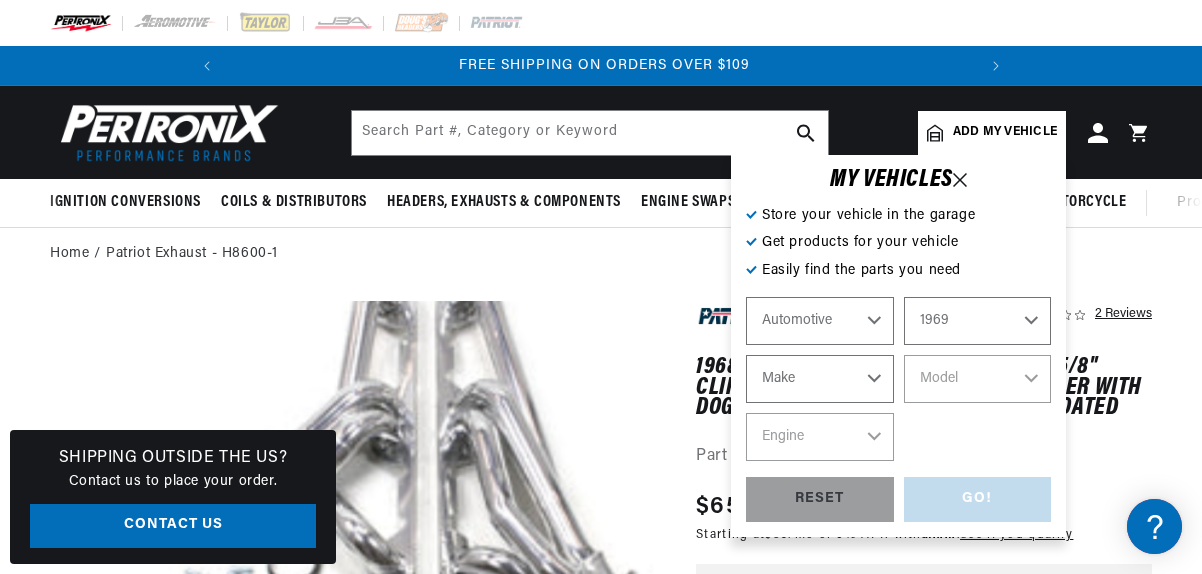 select on "American-Motors" 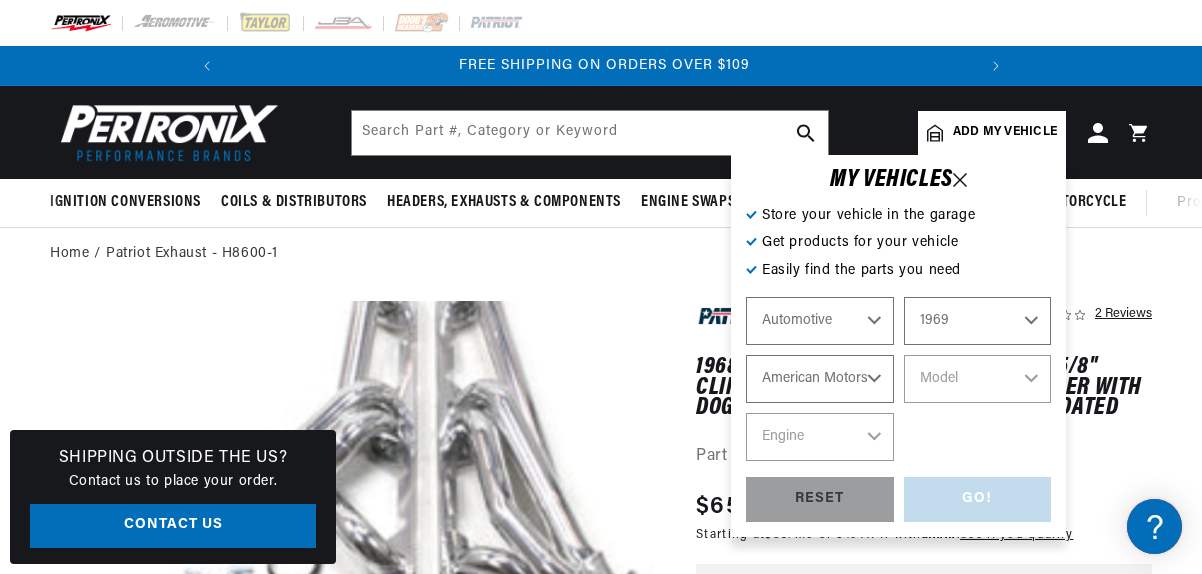click on "Make
Alfa Romeo
American Motors
Aston Martin
Austin
Austin Healey
Avanti
BMW
Buick
Cadillac
Checker
Chevrolet
Chrysler
Citroen
Dodge
Ferrari
Fiat
Ford
Ford (Europe)
GMC
Honda
IHC Truck
International
Jaguar
Jeep
Lamborghini
Lancia
Lincoln
Lotus
Maserati
Mercedes-Benz
Mercury
MG
Morris" at bounding box center (820, 379) 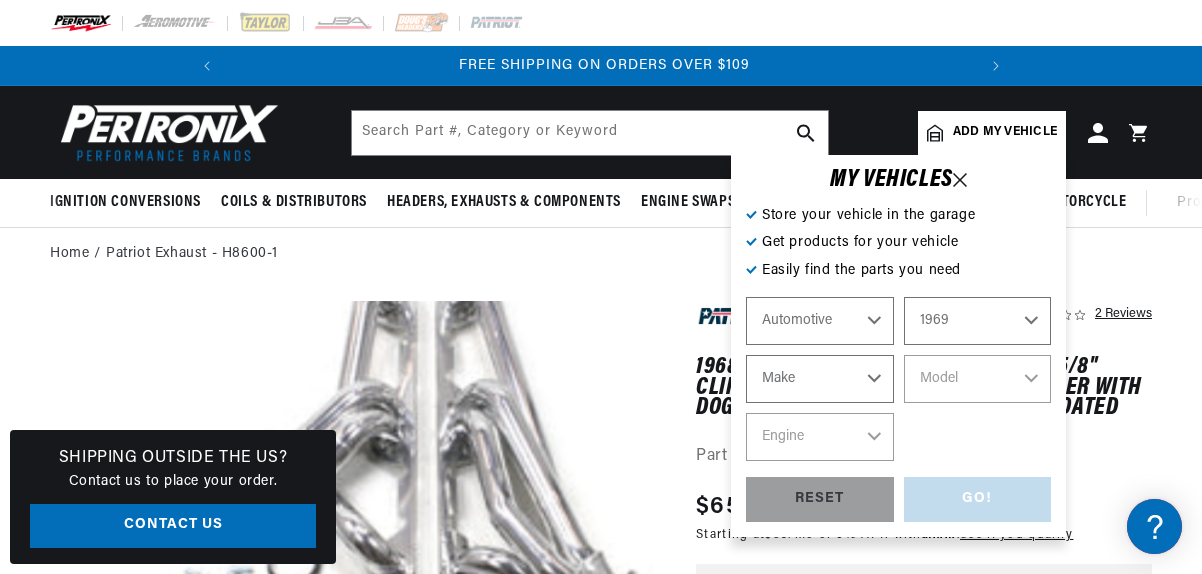 select on "American-Motors" 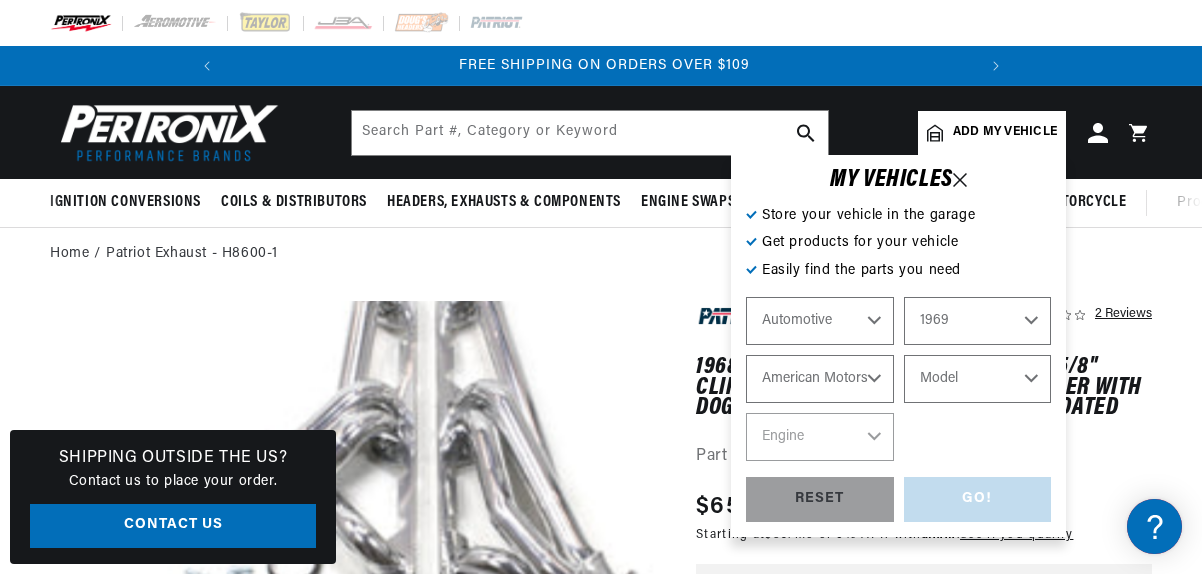 click on "Model
Ambassador
AMX
Javelin
Rambler
Rebel" at bounding box center [978, 379] 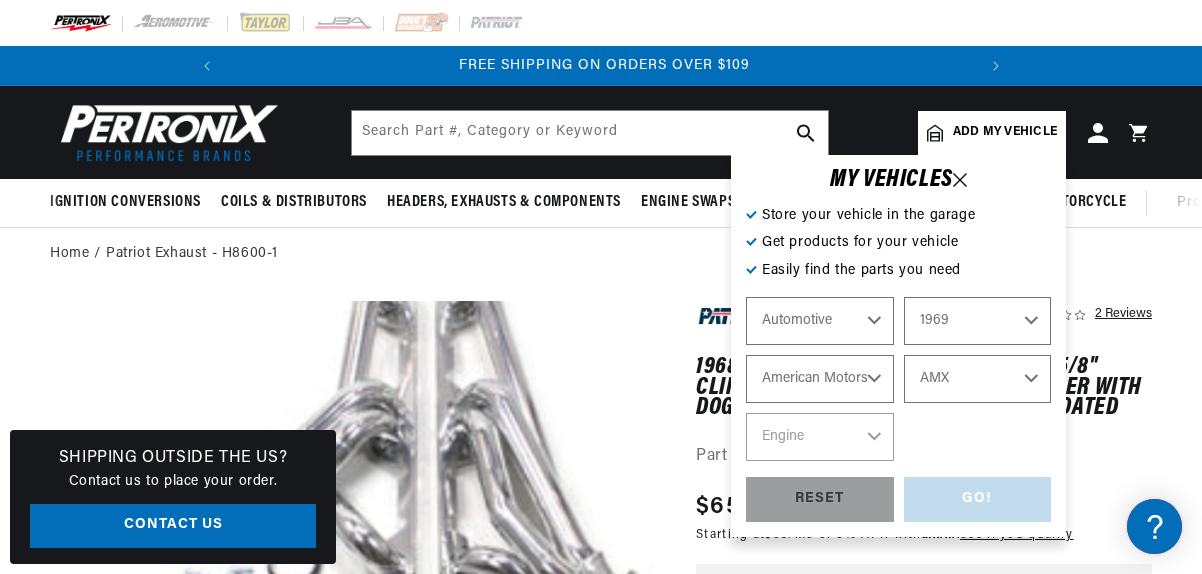 click on "Model
Ambassador
AMX
Javelin
Rambler
Rebel" at bounding box center (978, 379) 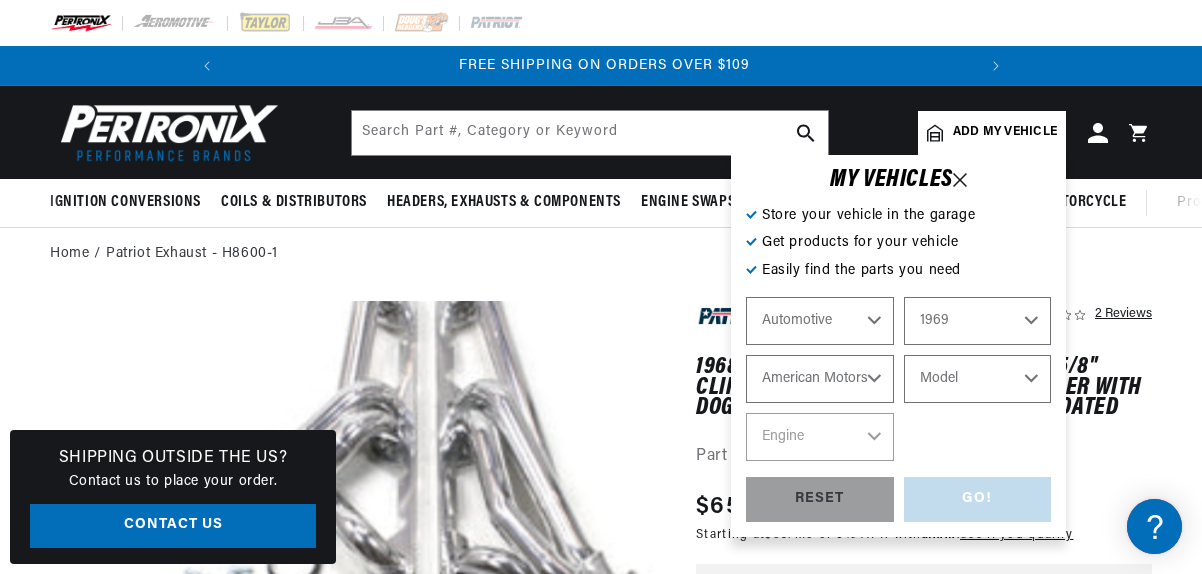 select on "AMX" 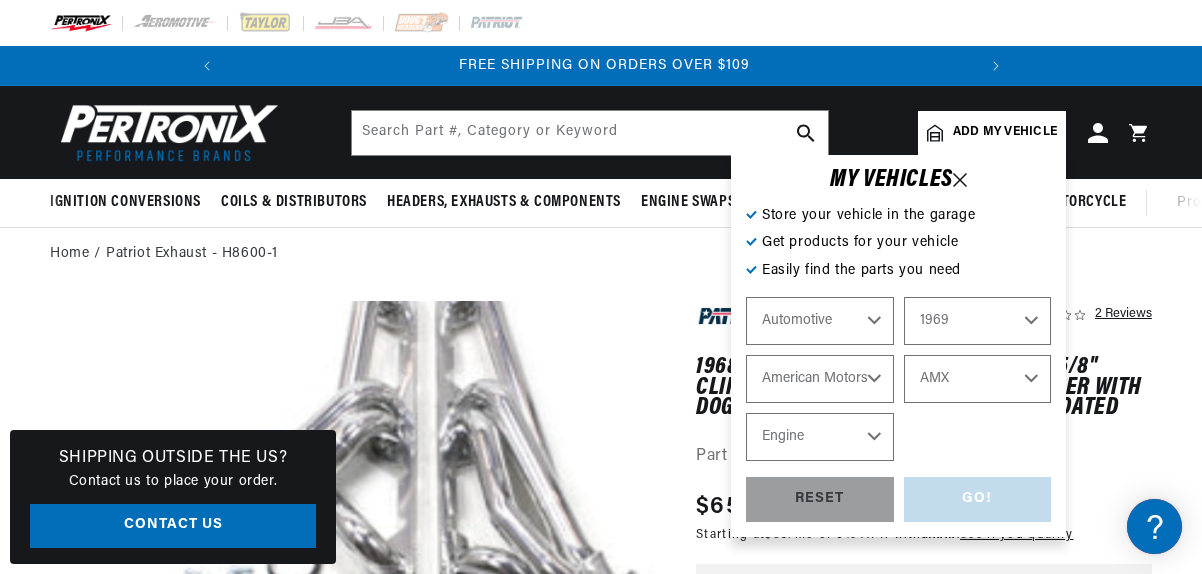 click on "Engine
4.8L
5.6L
6.4L" at bounding box center [820, 437] 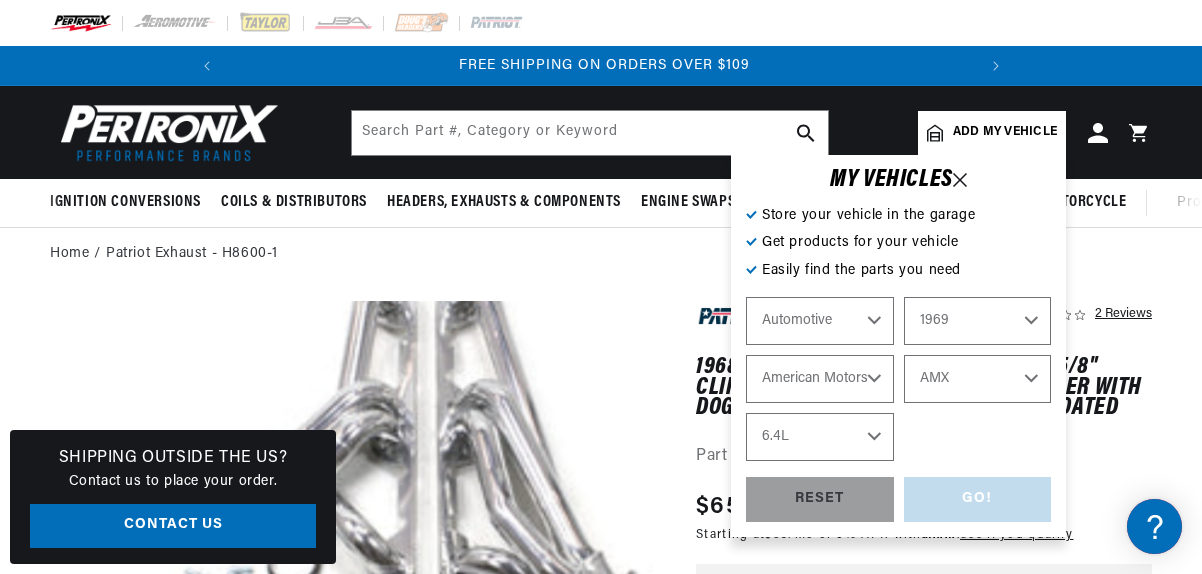 click on "Engine
4.8L
5.6L
6.4L" at bounding box center (820, 437) 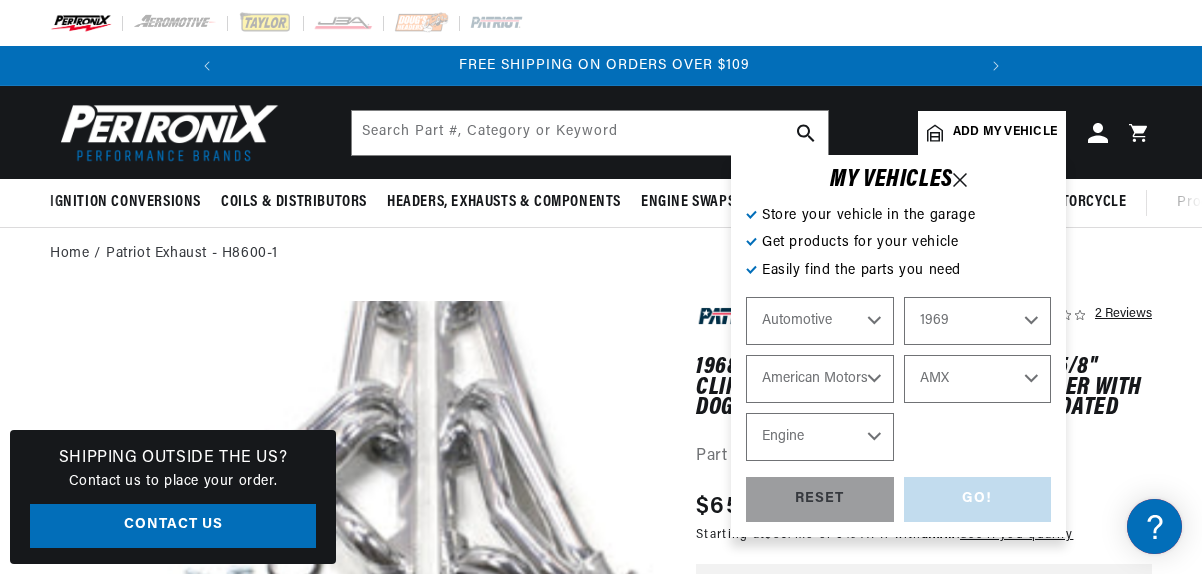 select on "6.4L" 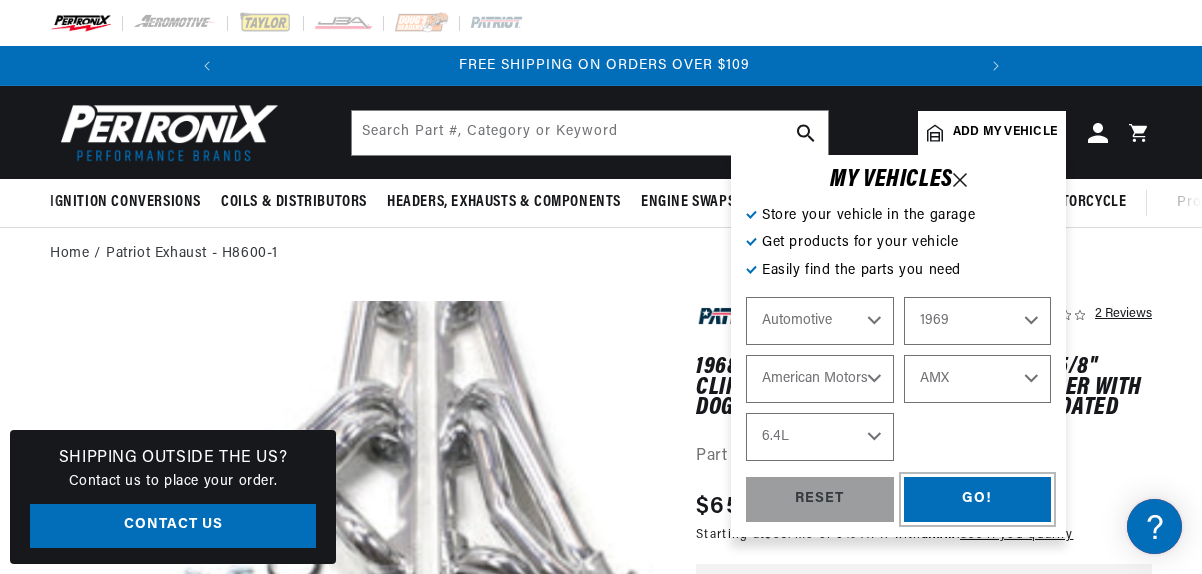 click on "GO!" at bounding box center [978, 499] 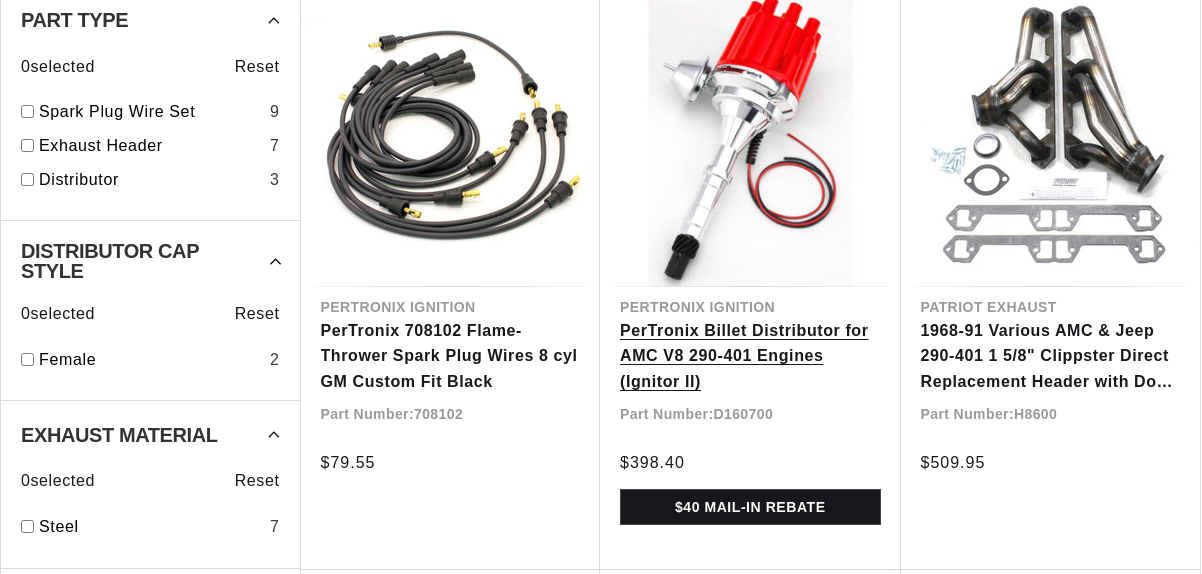 scroll, scrollTop: 400, scrollLeft: 0, axis: vertical 